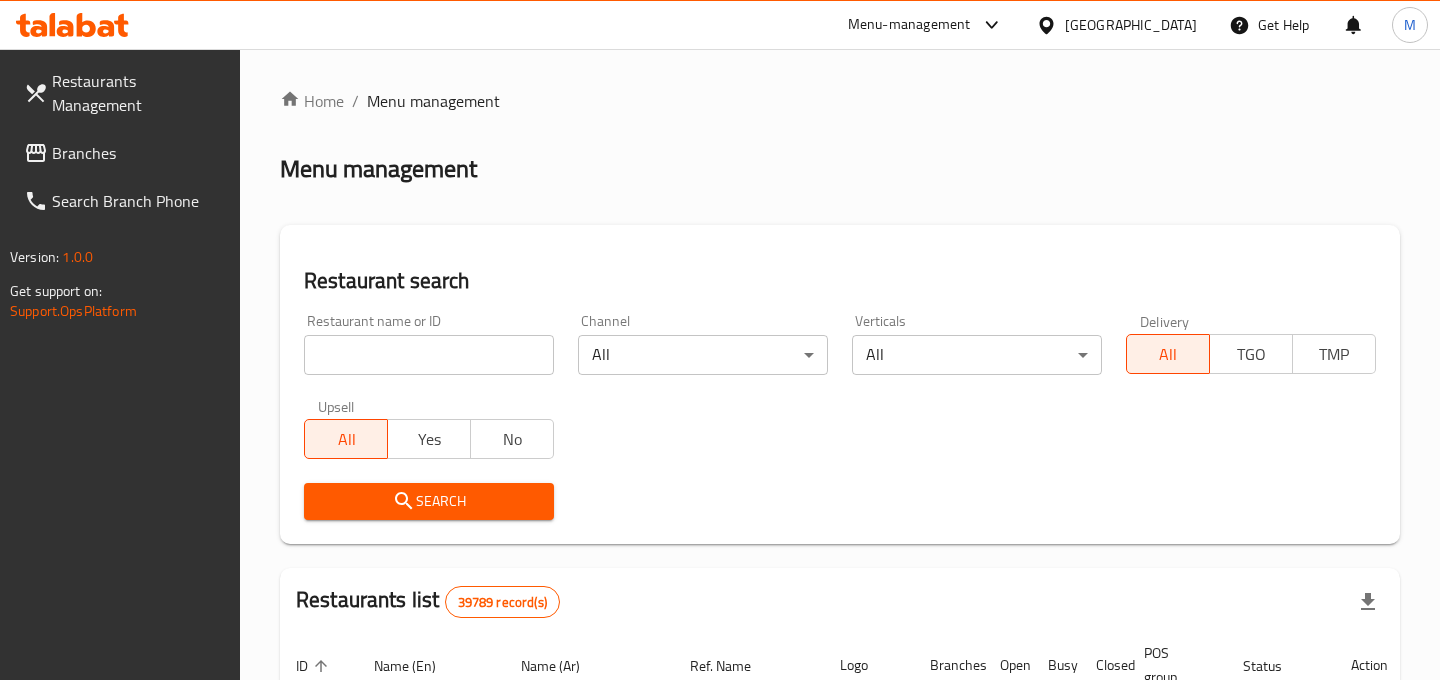 scroll, scrollTop: 0, scrollLeft: 0, axis: both 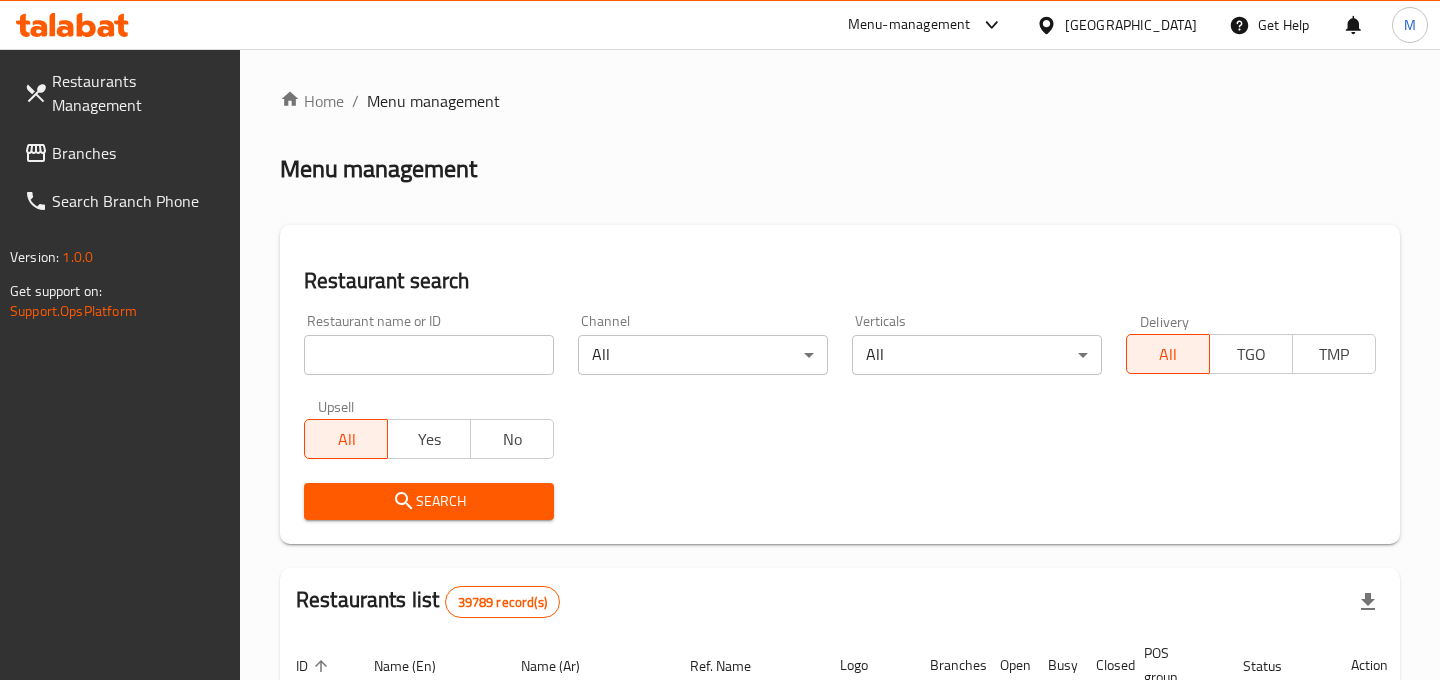 click at bounding box center [429, 355] 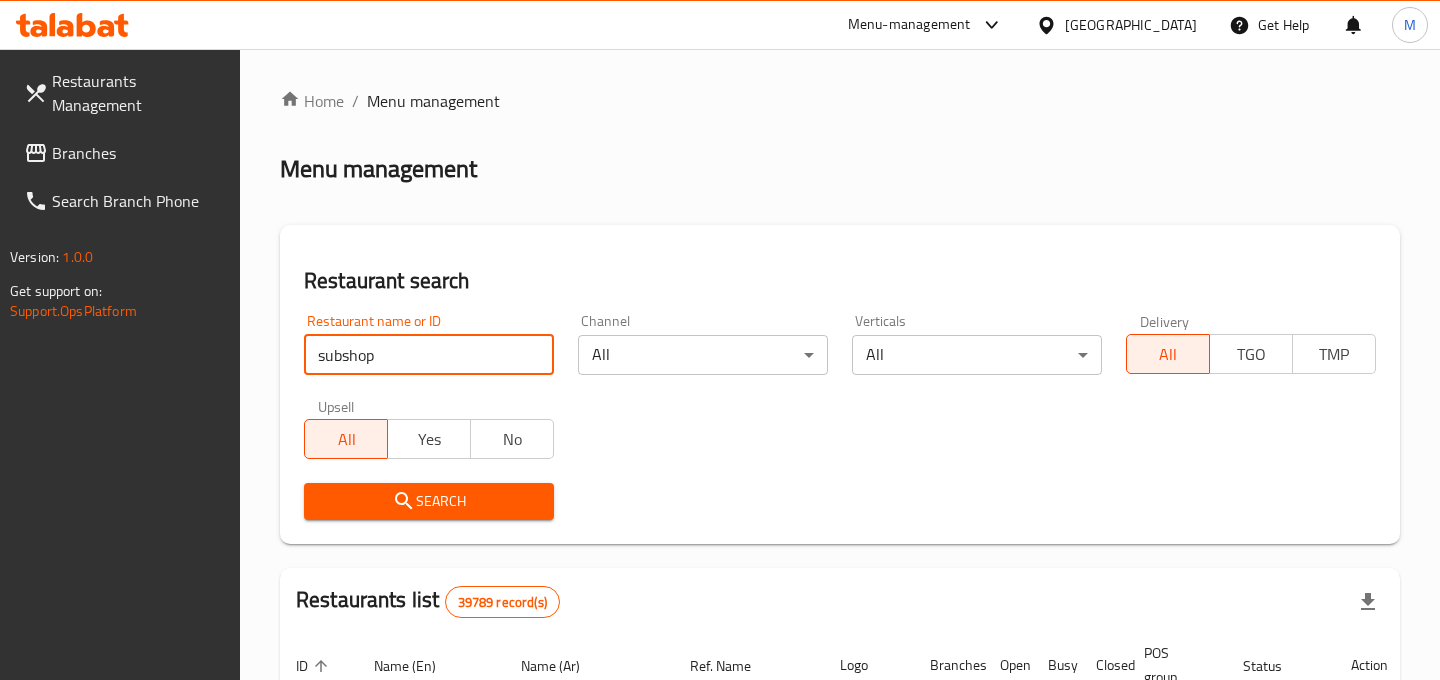 type on "subshop" 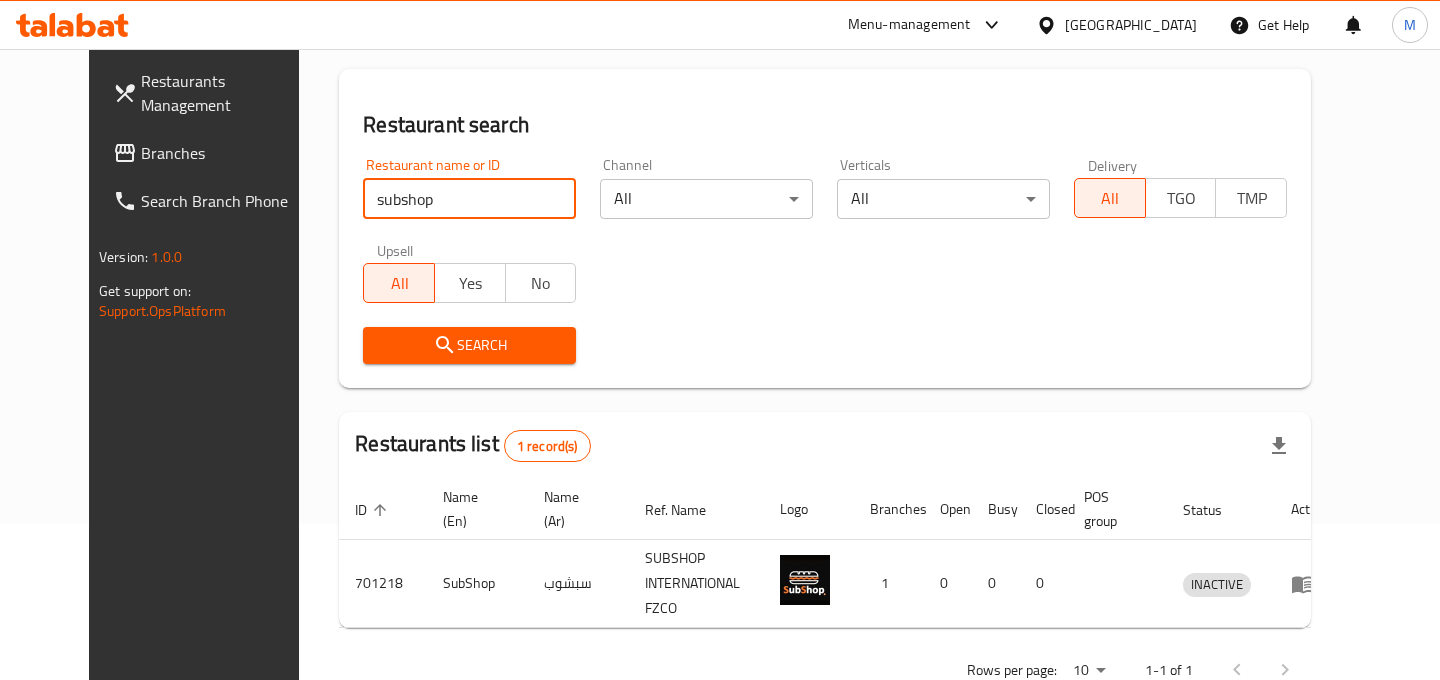 scroll, scrollTop: 196, scrollLeft: 0, axis: vertical 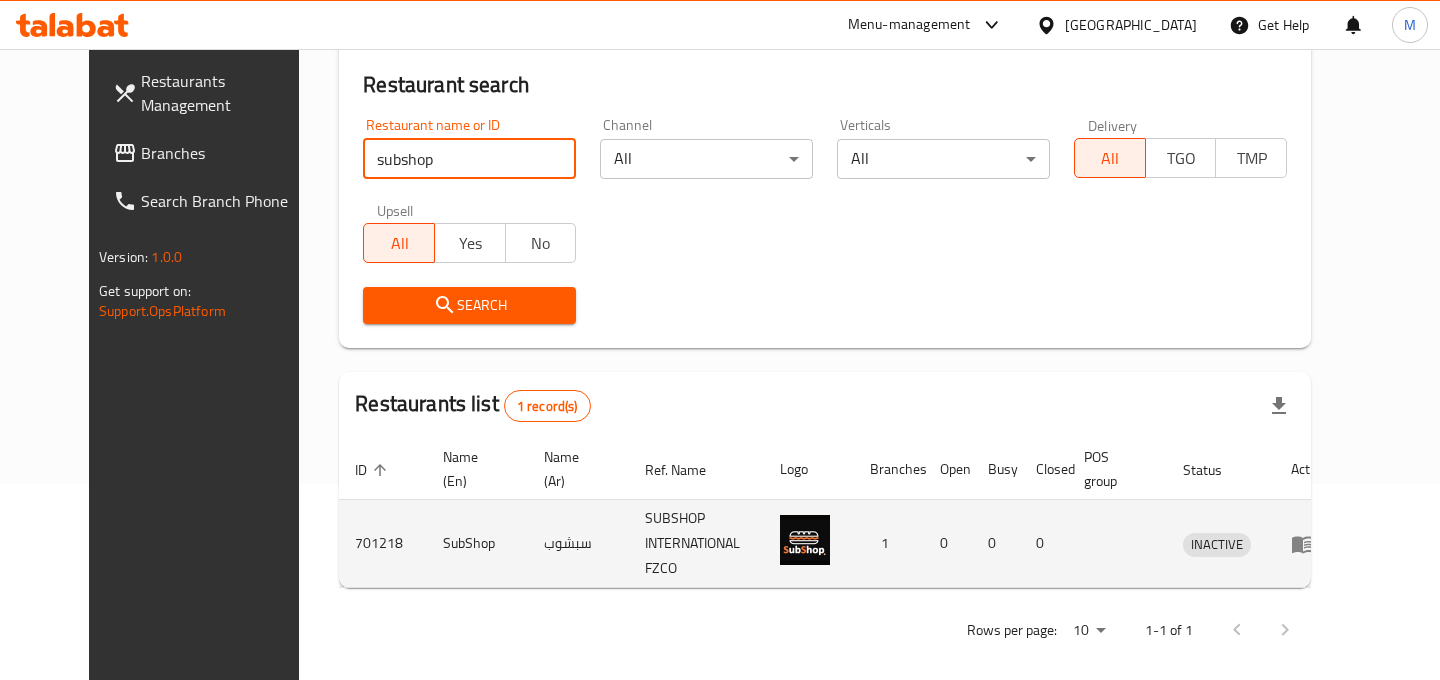 click 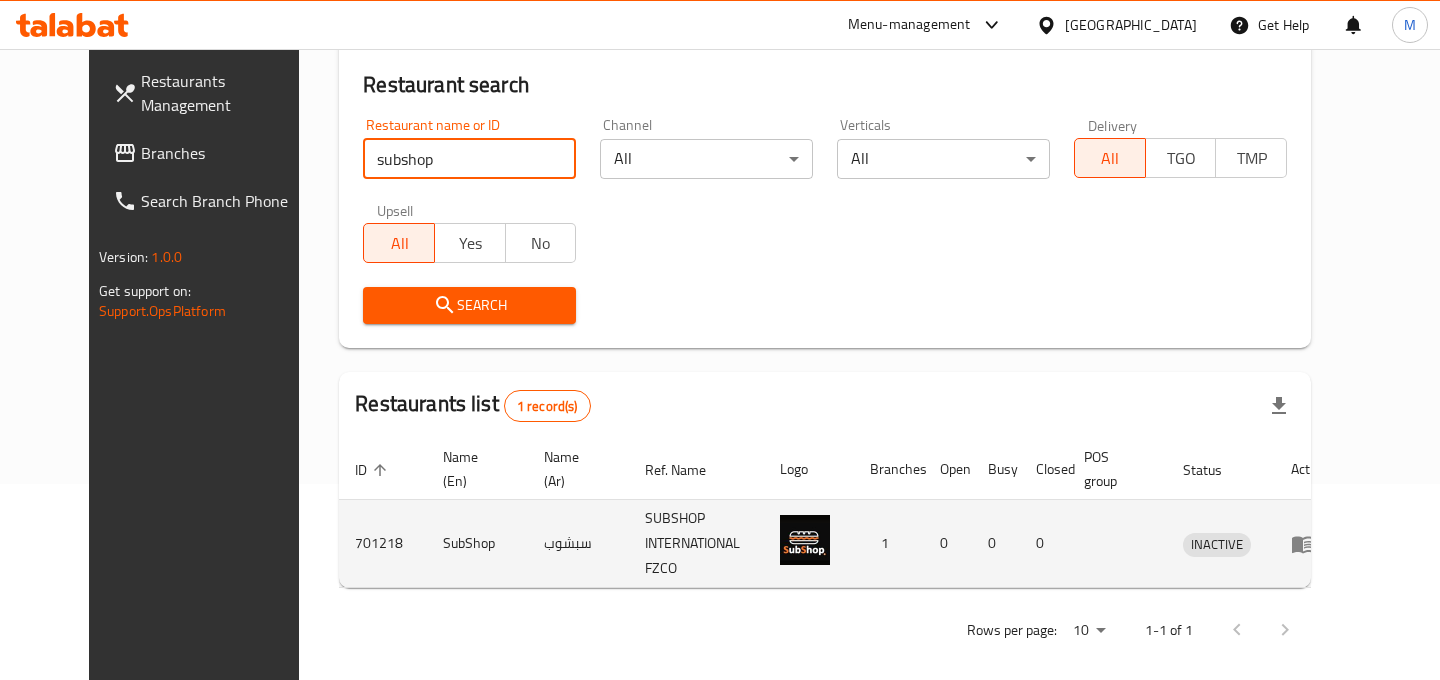 scroll, scrollTop: 0, scrollLeft: 0, axis: both 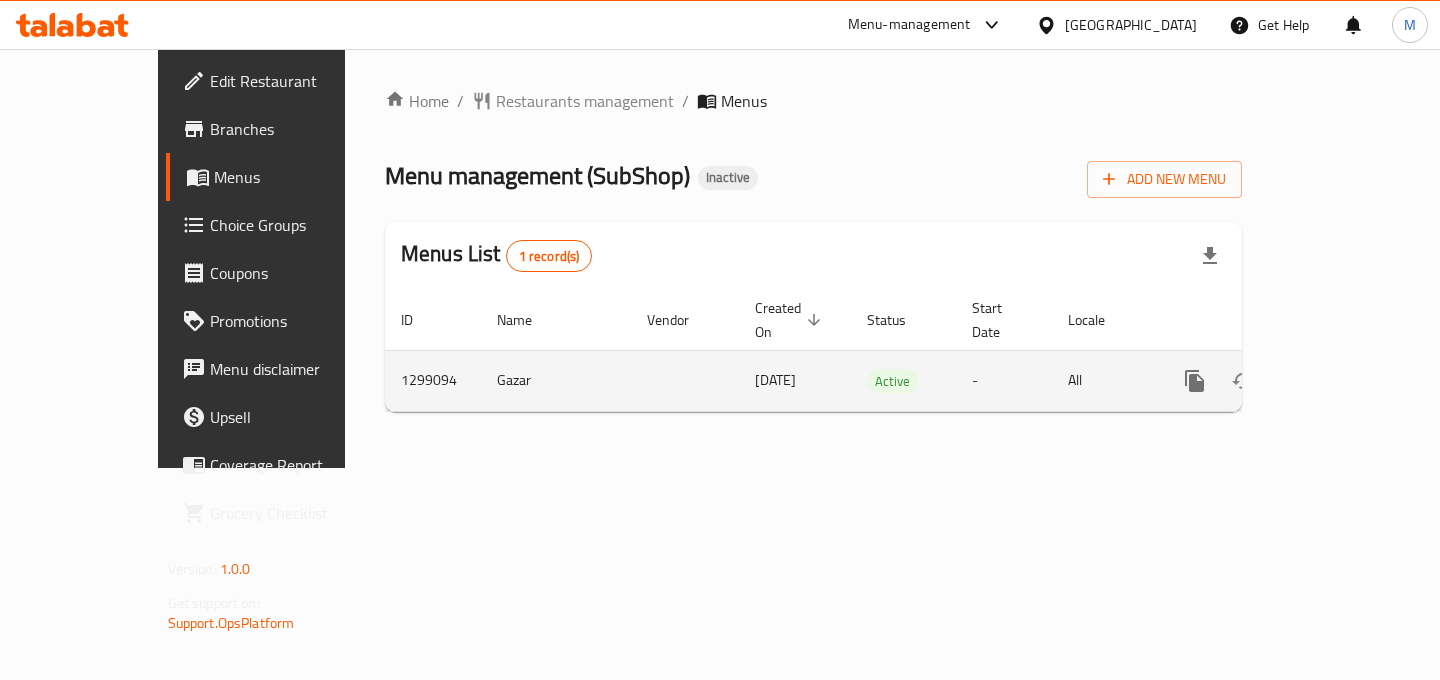 click 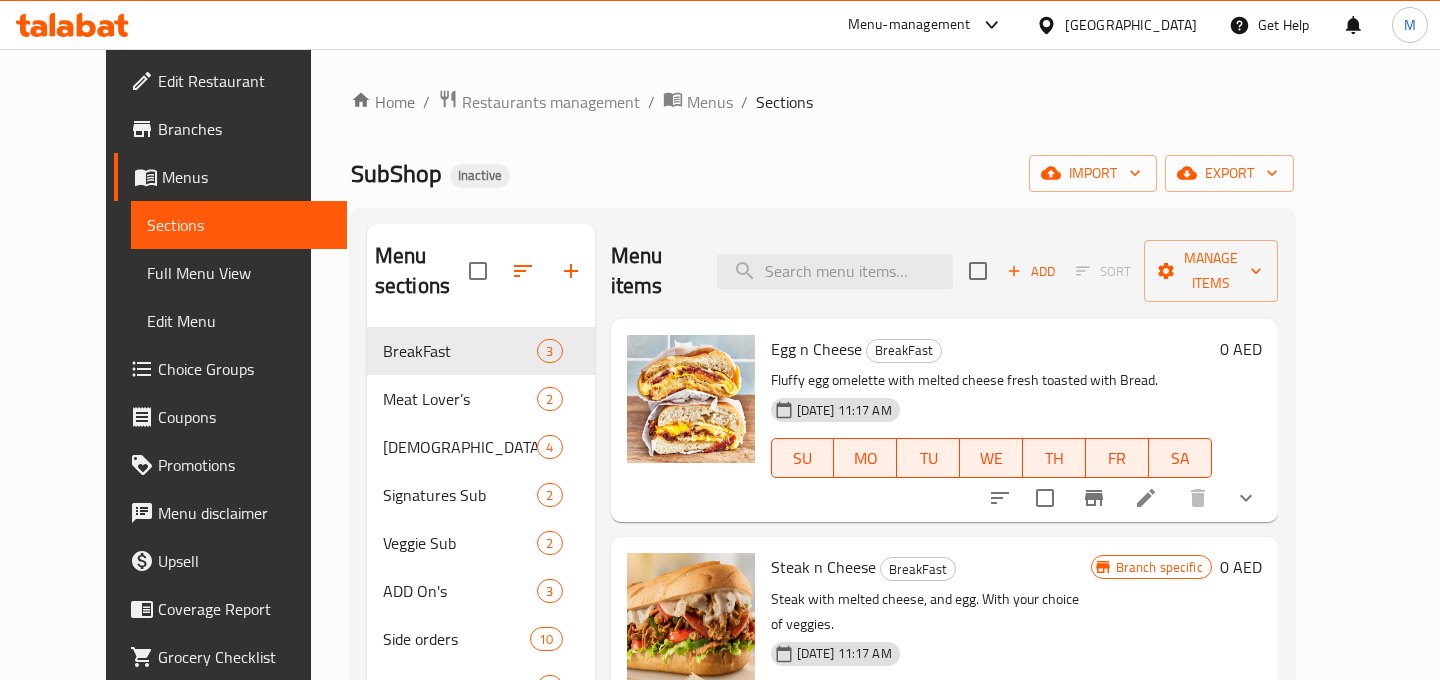 scroll, scrollTop: 50, scrollLeft: 0, axis: vertical 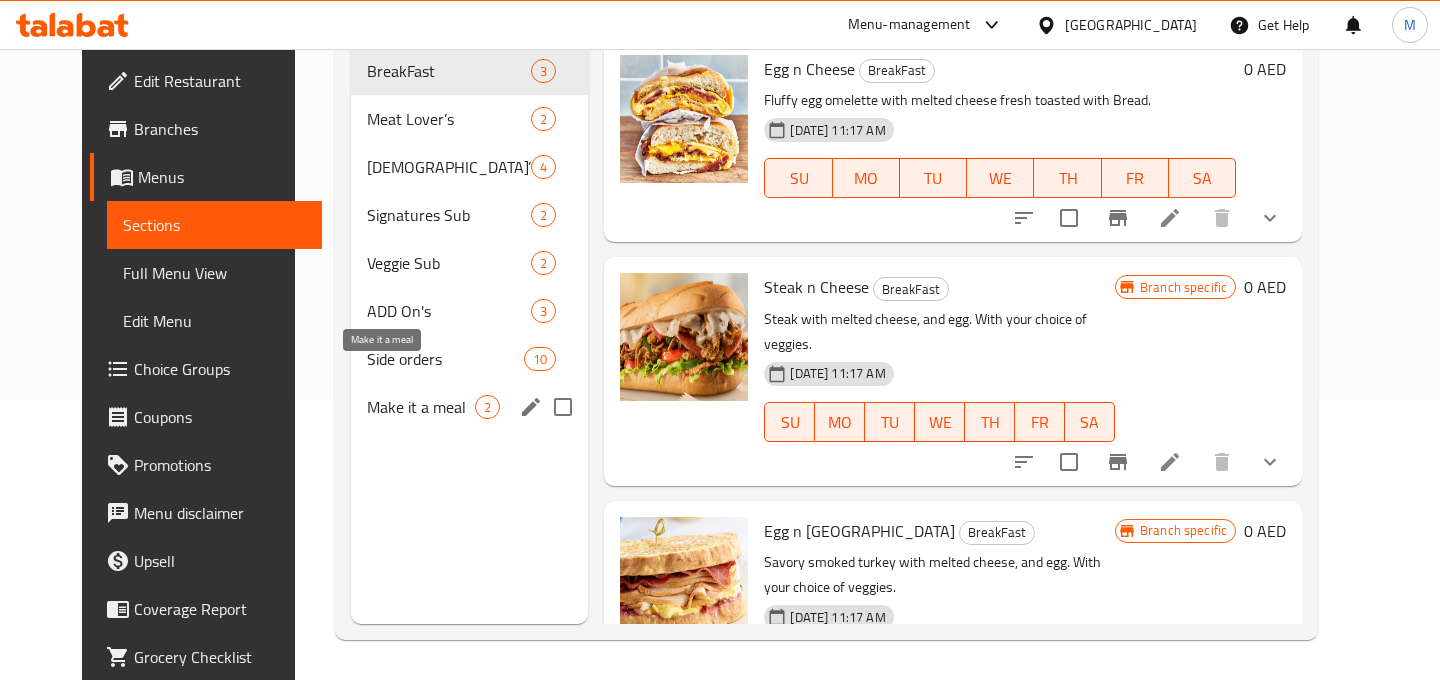 click on "Make it a meal" at bounding box center (421, 407) 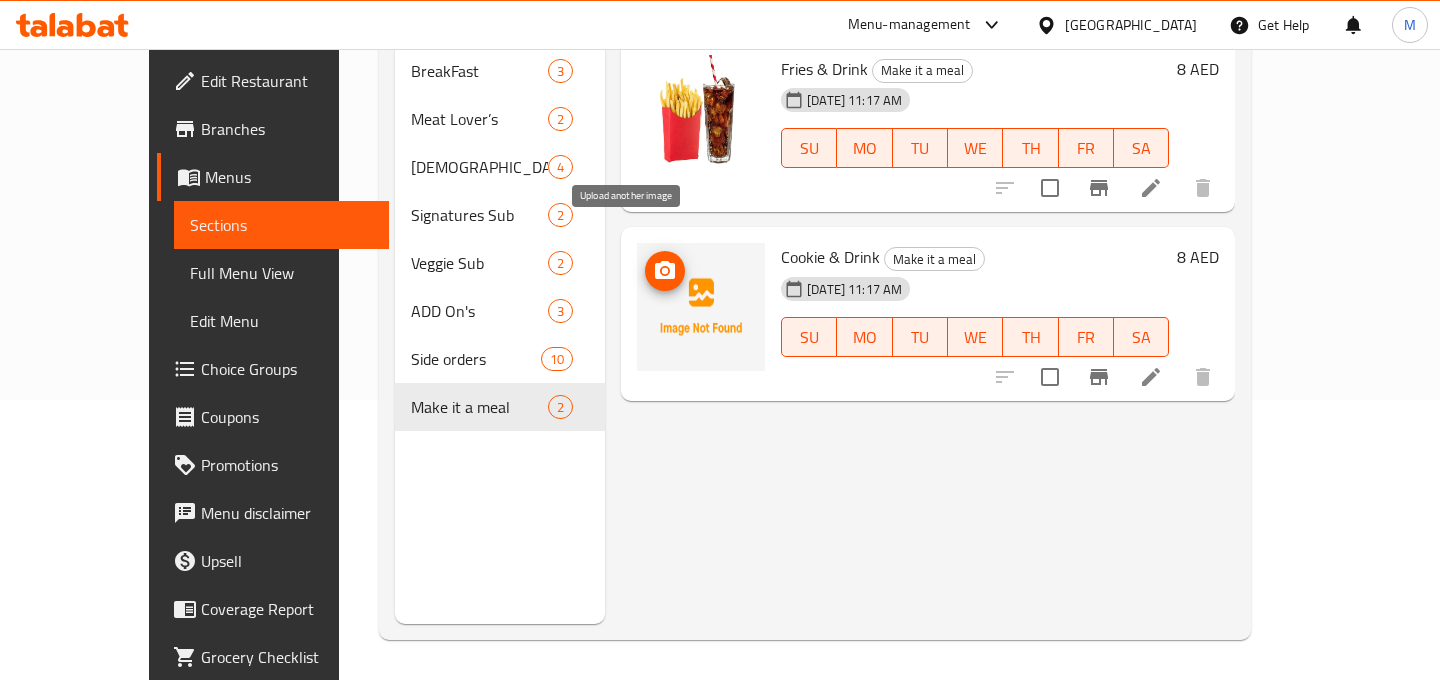 click 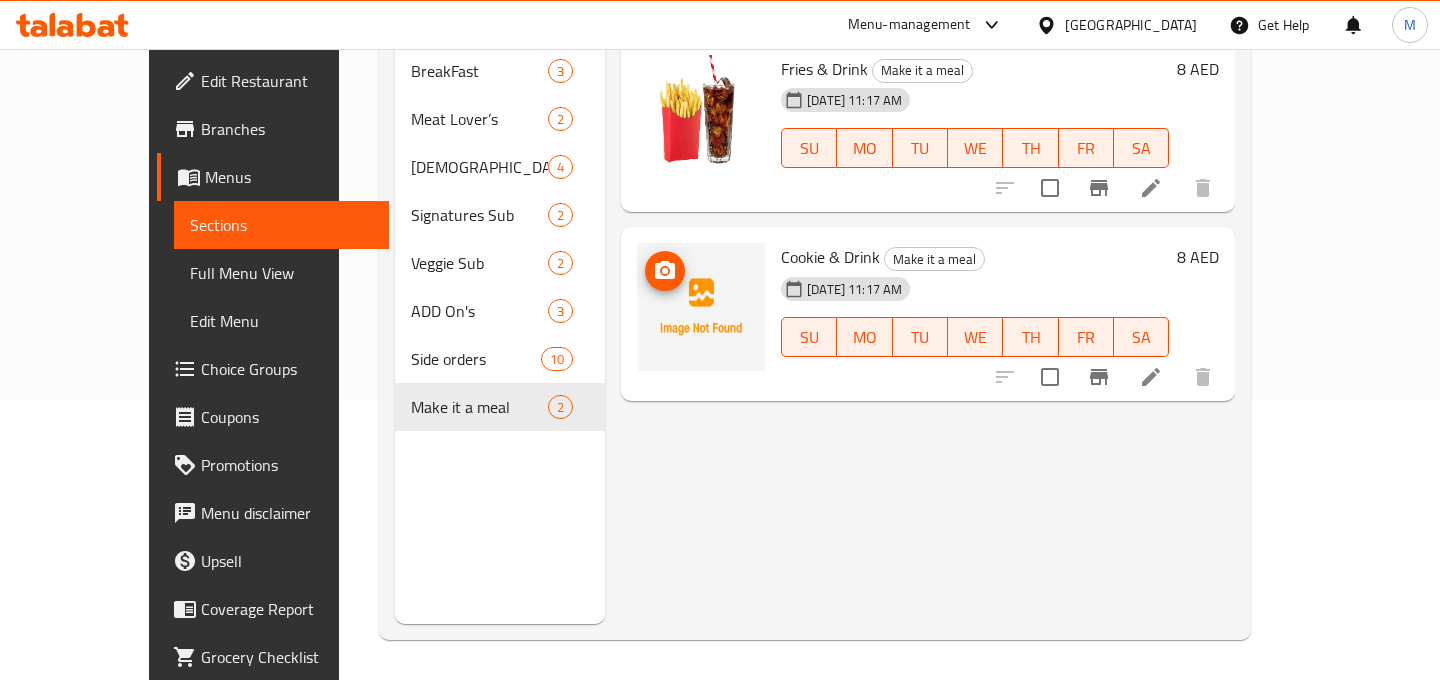 click at bounding box center (701, 307) 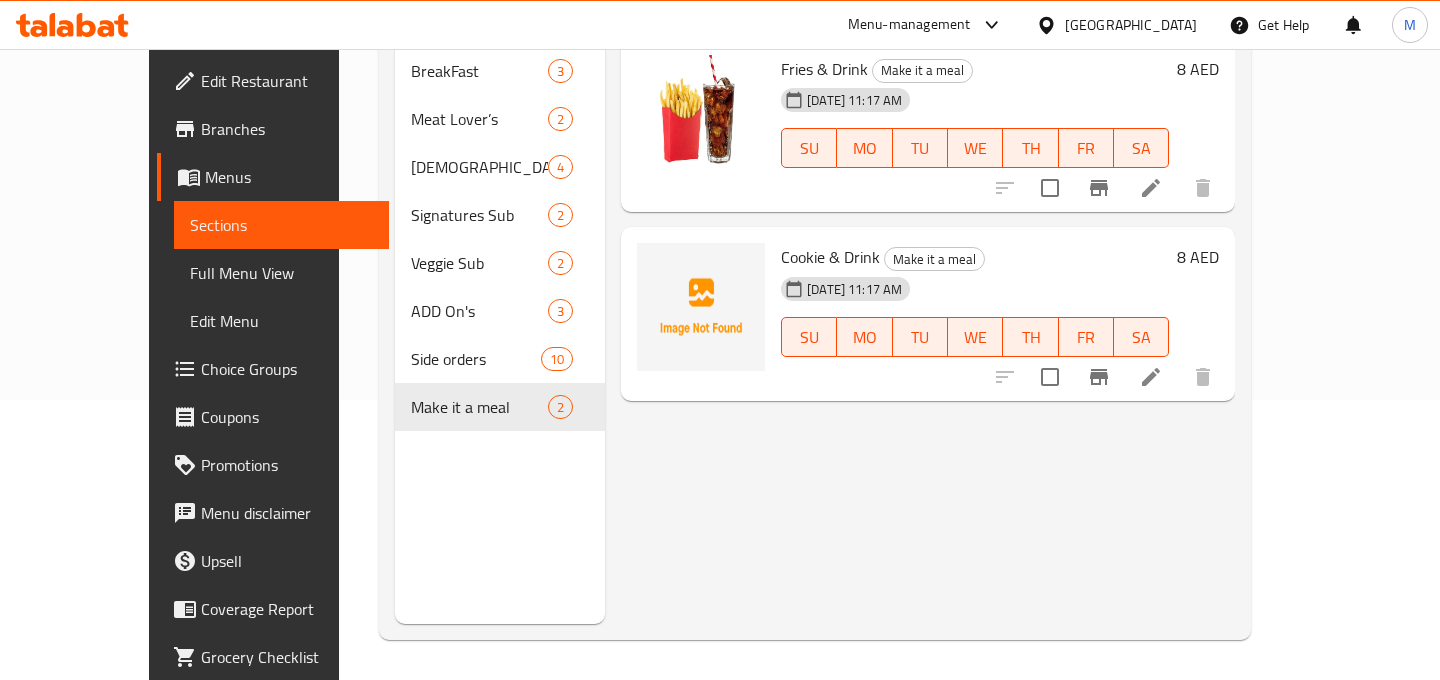 click 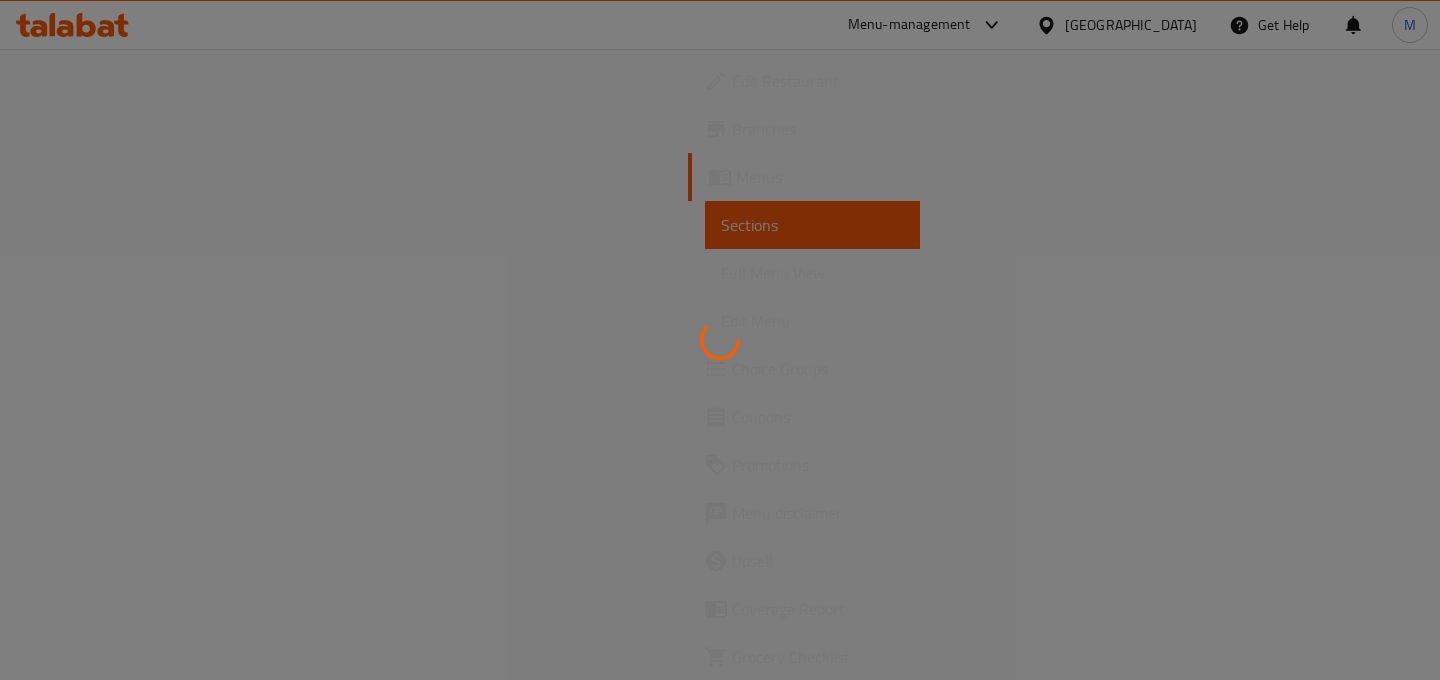 scroll, scrollTop: 0, scrollLeft: 0, axis: both 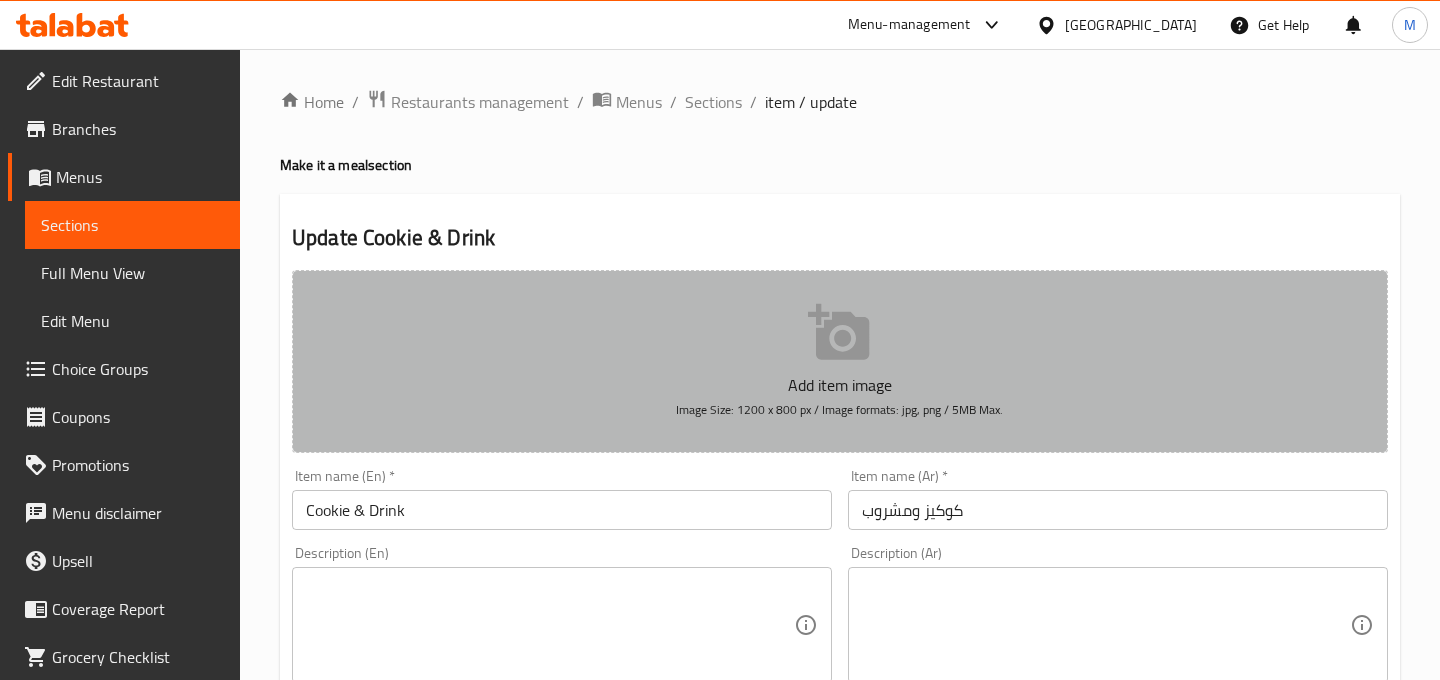 click on "Add item image Image Size: 1200 x 800 px / Image formats: jpg, png / 5MB Max." at bounding box center [840, 361] 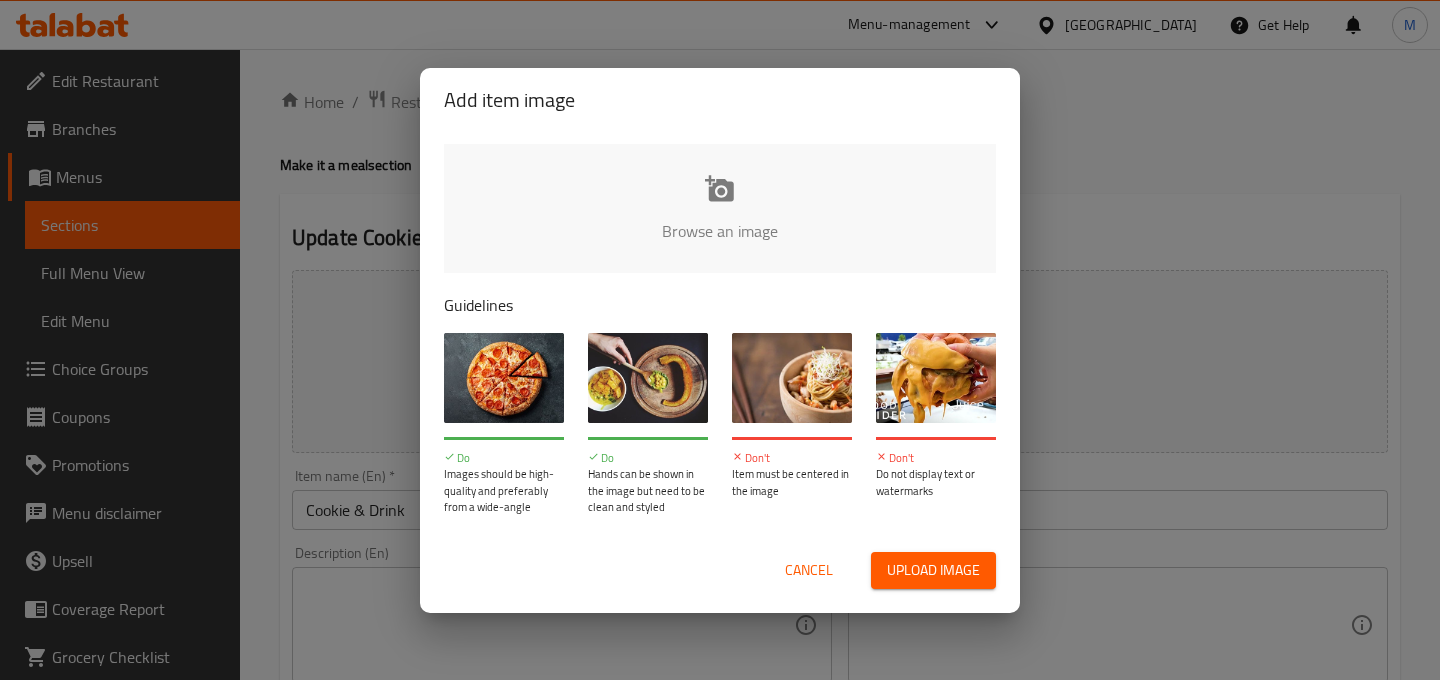 click on "Cancel" at bounding box center (809, 570) 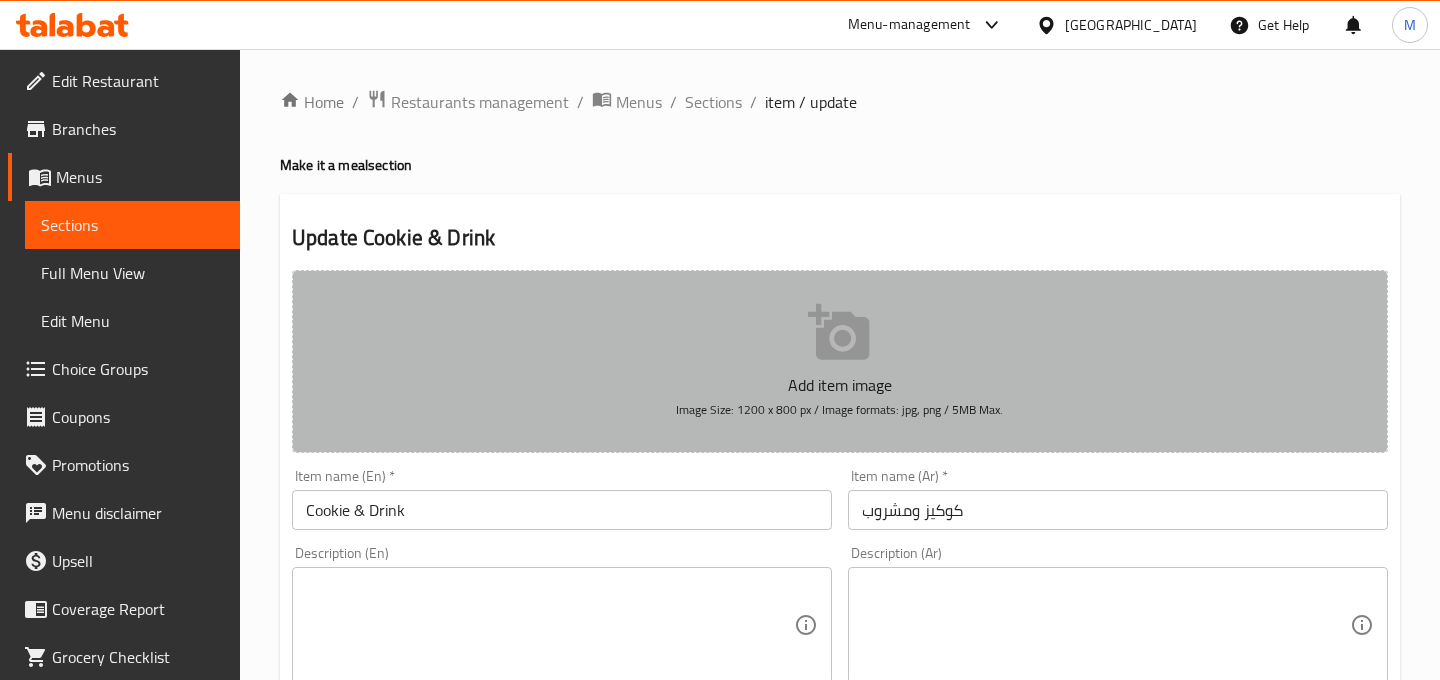 click on "Add item image Image Size: 1200 x 800 px / Image formats: jpg, png / 5MB Max." at bounding box center [840, 361] 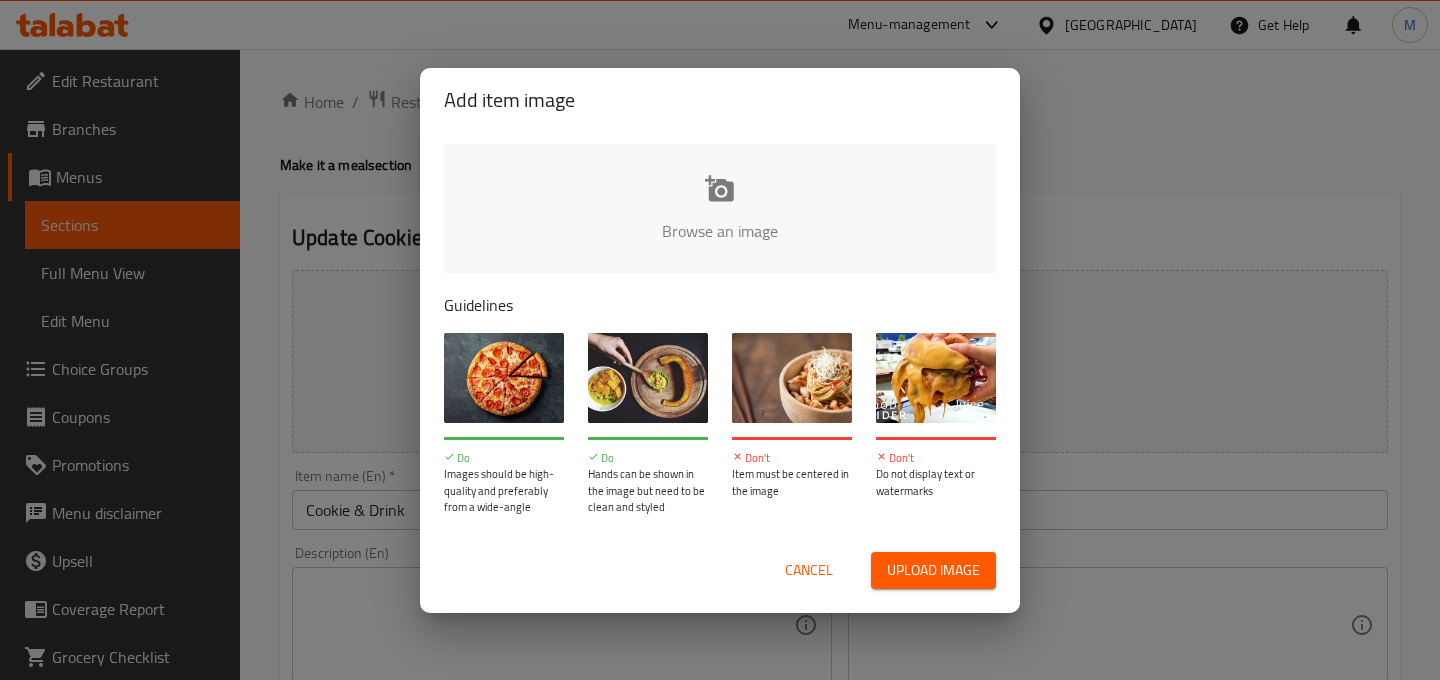 click on "Add item image Browse an image Guidelines   Do Images should be high-quality and preferably from a wide-angle   Do Hands can be shown in the image but need to be clean and styled   Don't Item must be centered in the image   Don't Do not display text or watermarks Cancel Upload image" at bounding box center [720, 340] 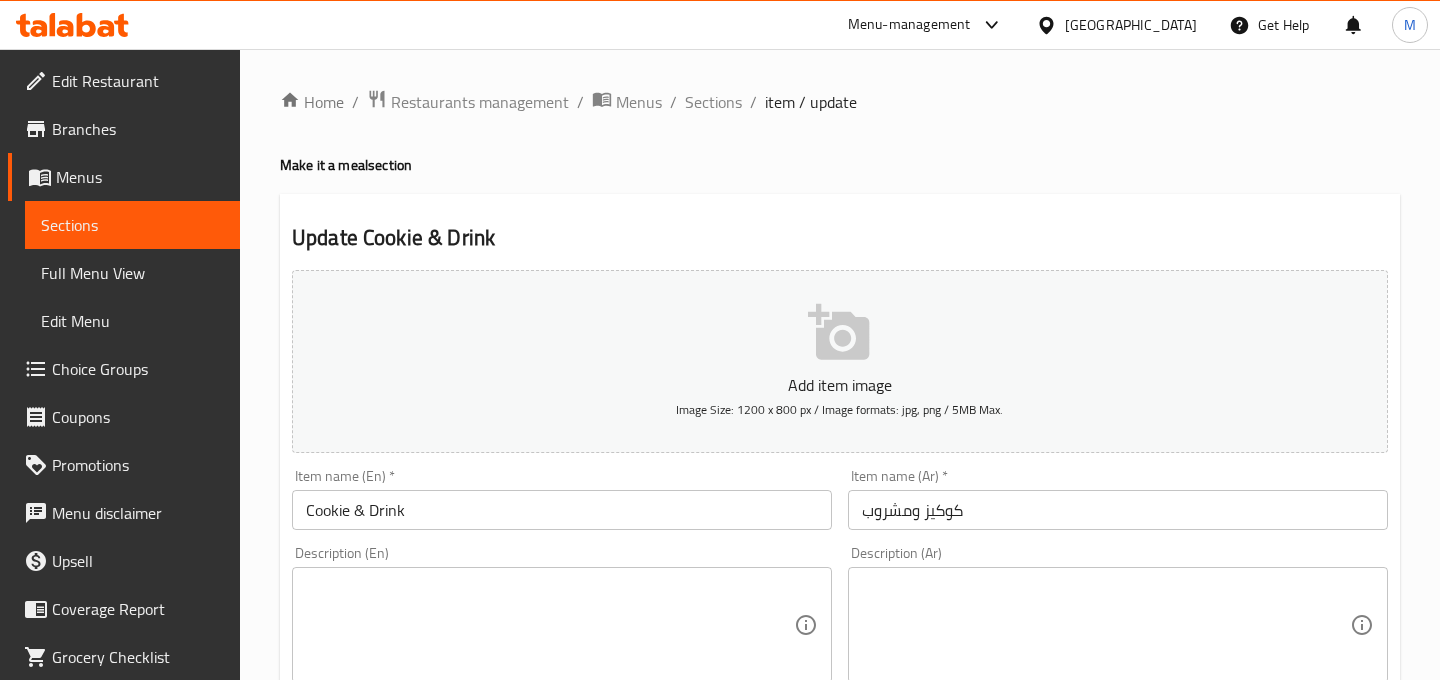 drag, startPoint x: 998, startPoint y: 411, endPoint x: 1068, endPoint y: 701, distance: 298.32867 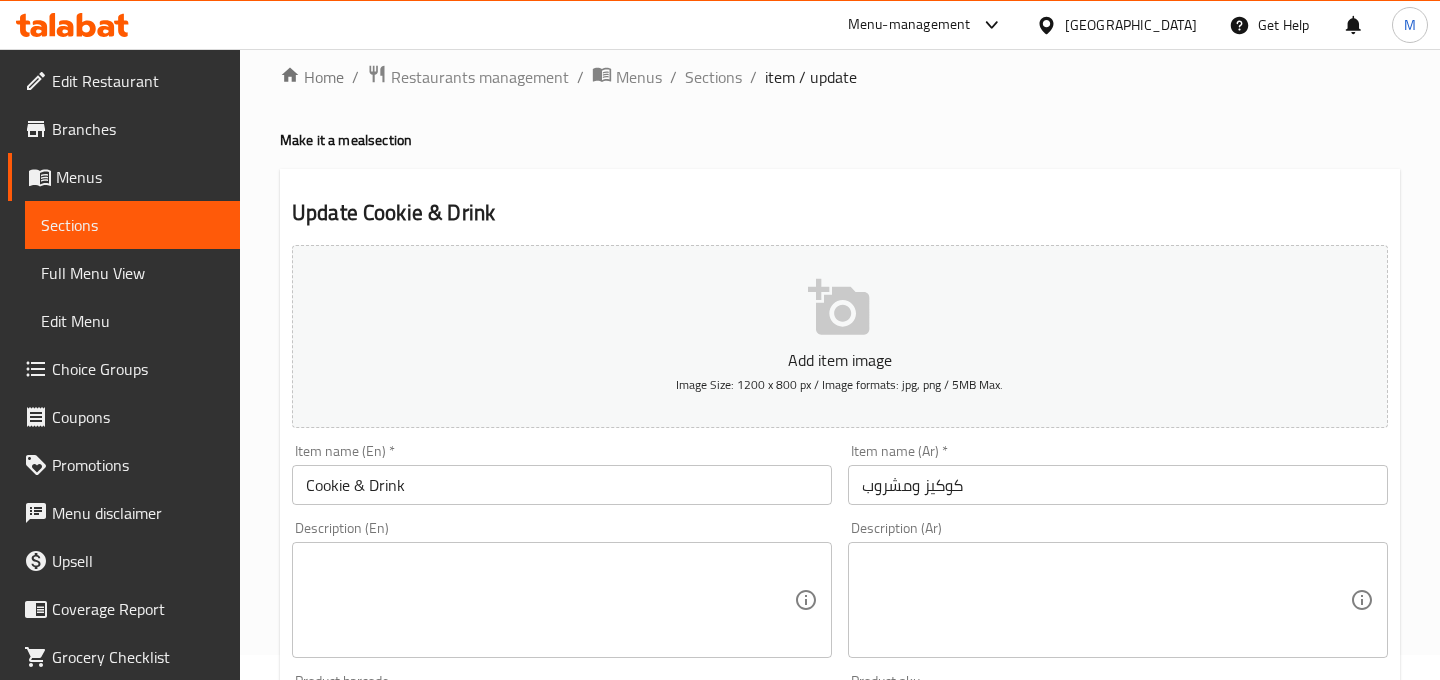 scroll, scrollTop: 29, scrollLeft: 0, axis: vertical 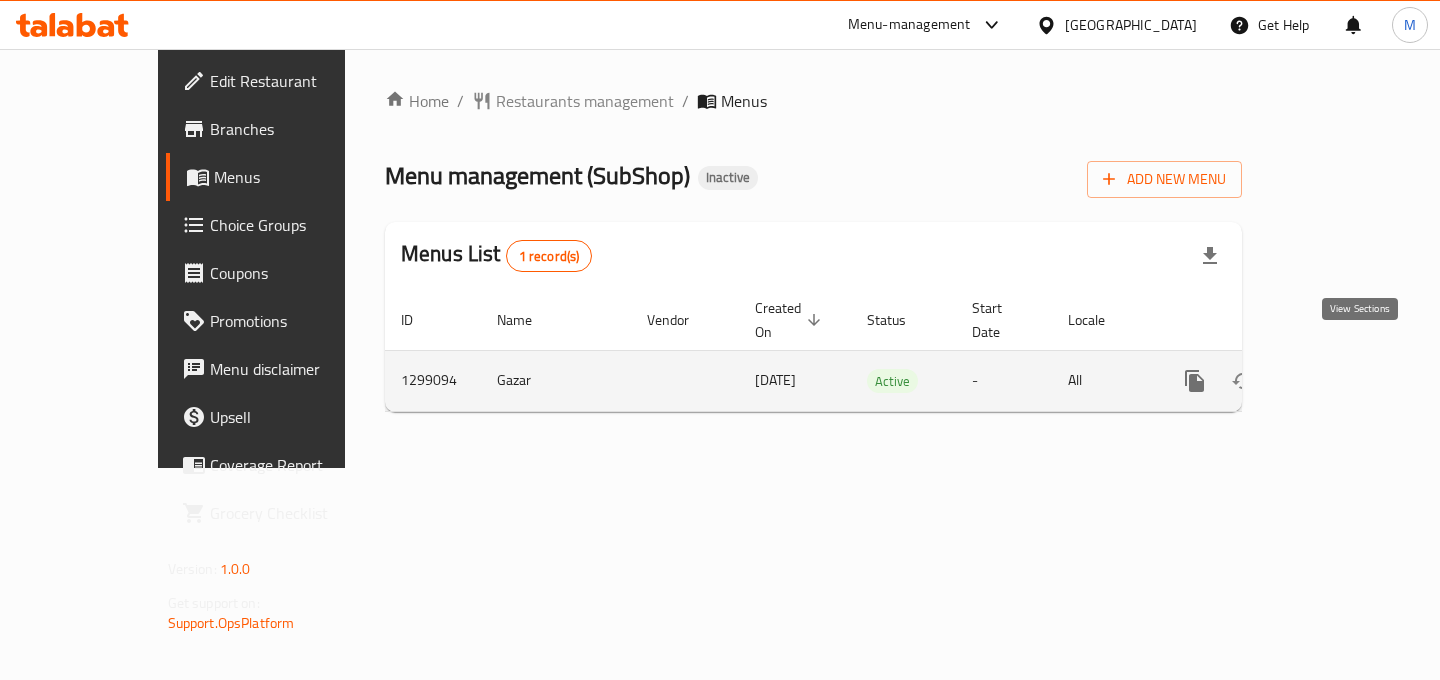 click 